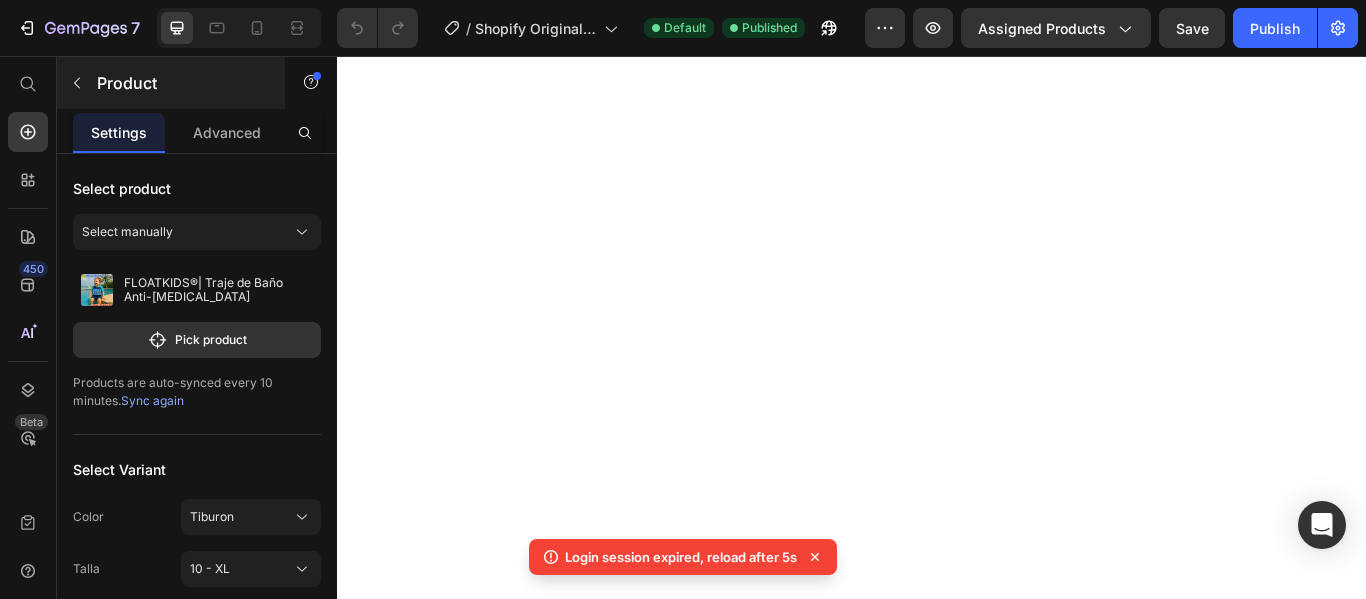scroll, scrollTop: 0, scrollLeft: 0, axis: both 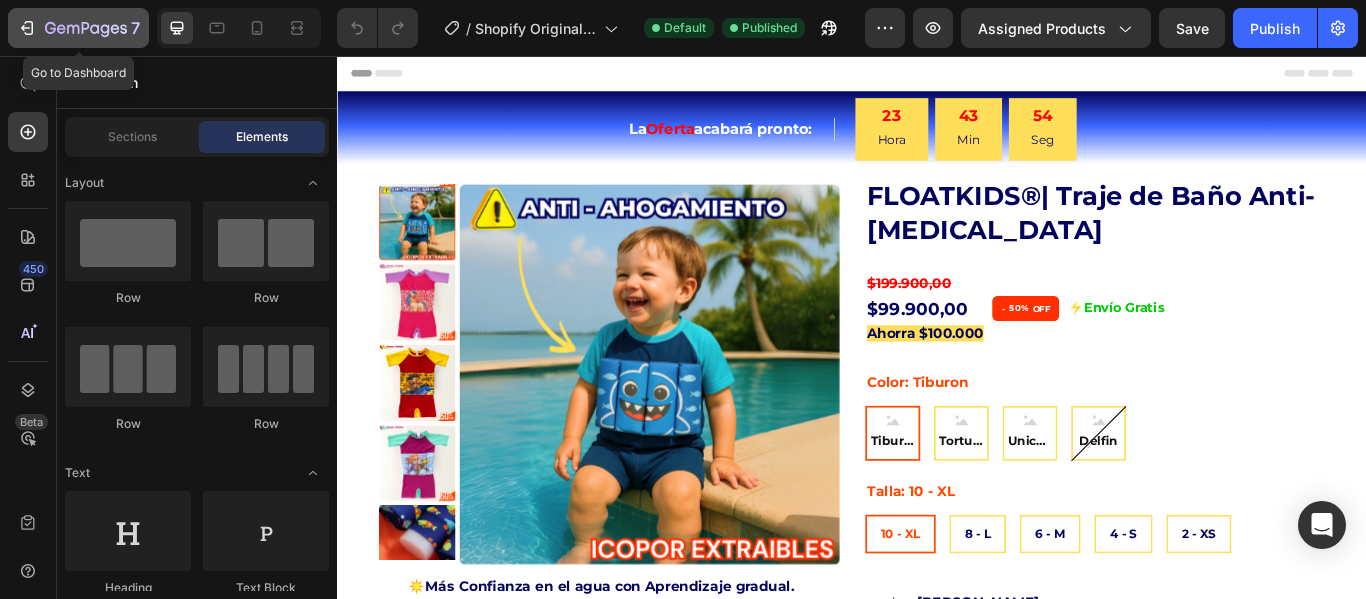 click on "7" at bounding box center [78, 28] 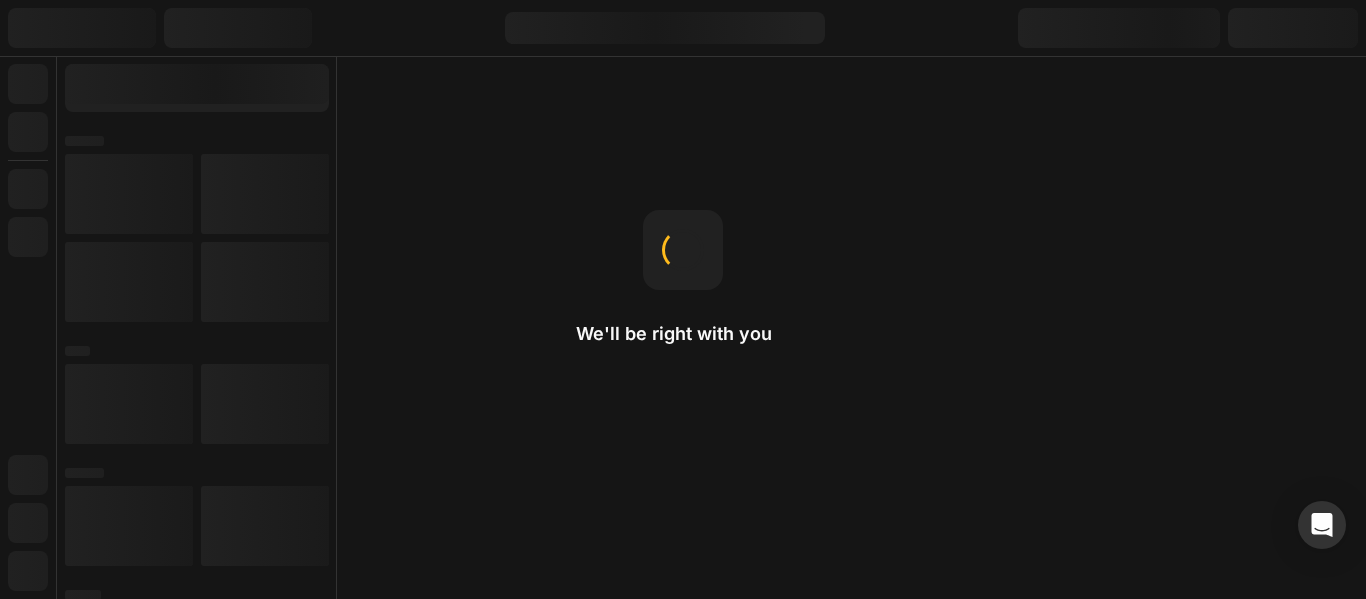 scroll, scrollTop: 0, scrollLeft: 0, axis: both 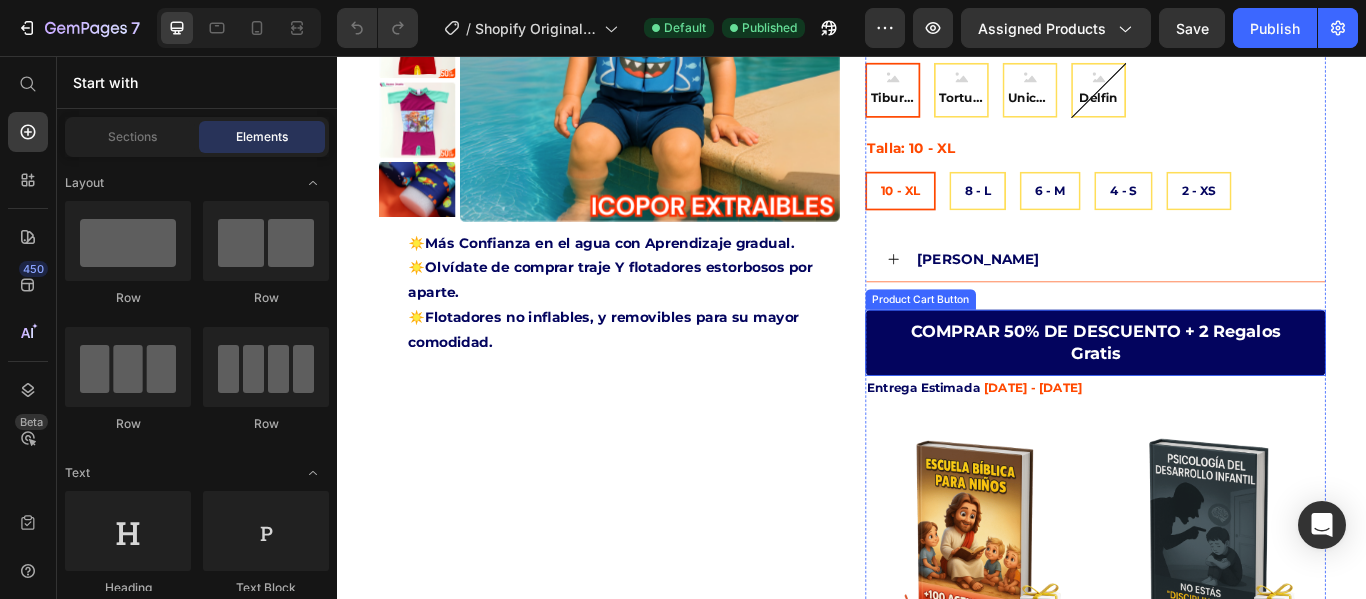 click on "COMPRAR 50% DE DESCUENTO + 2 Regalos Gratis" at bounding box center [1220, 390] 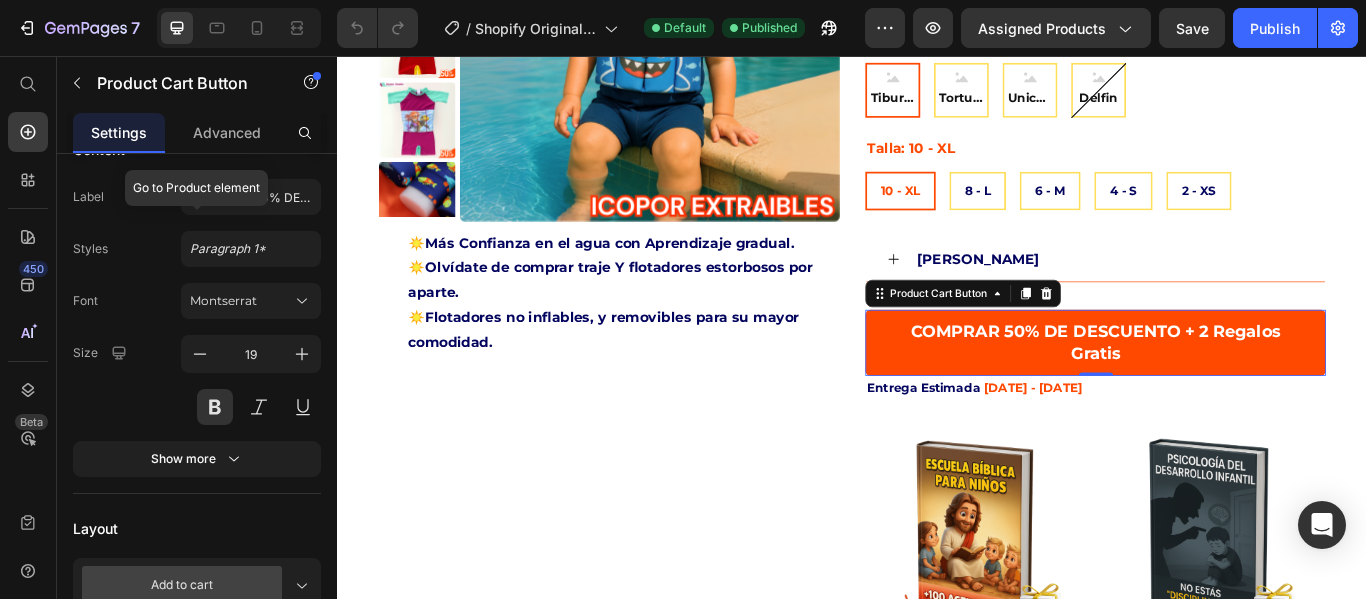 scroll, scrollTop: 0, scrollLeft: 0, axis: both 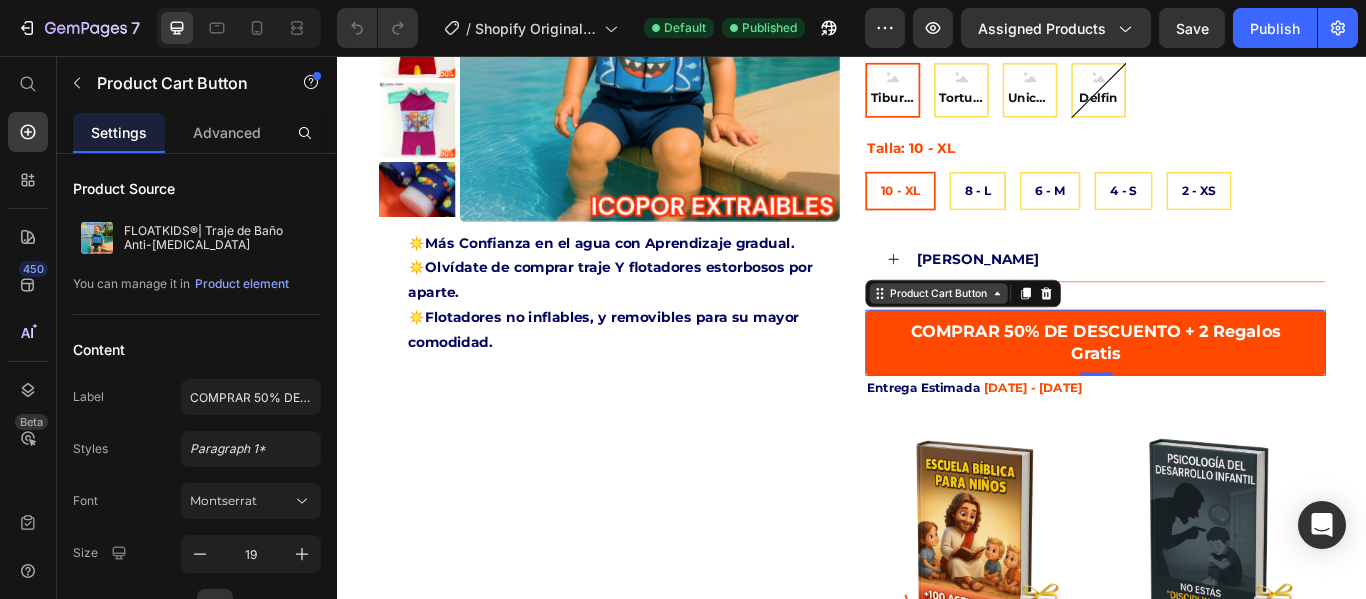 click on "Product Cart Button" at bounding box center (1037, 333) 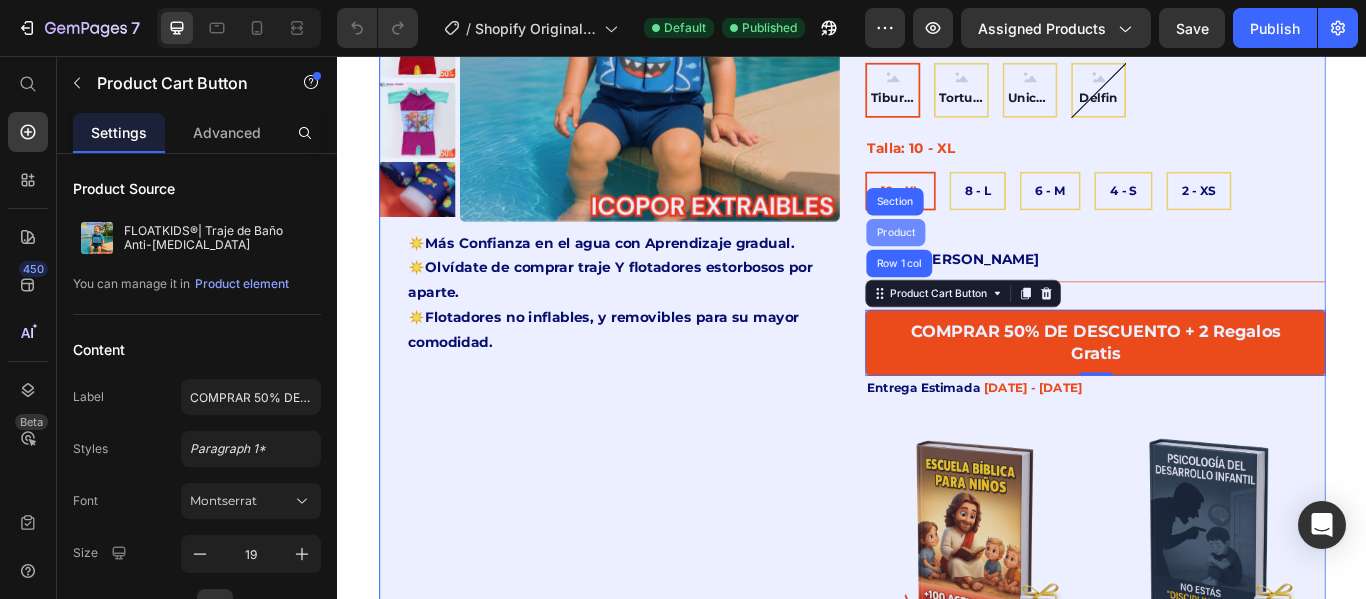 click on "Product" at bounding box center [987, 262] 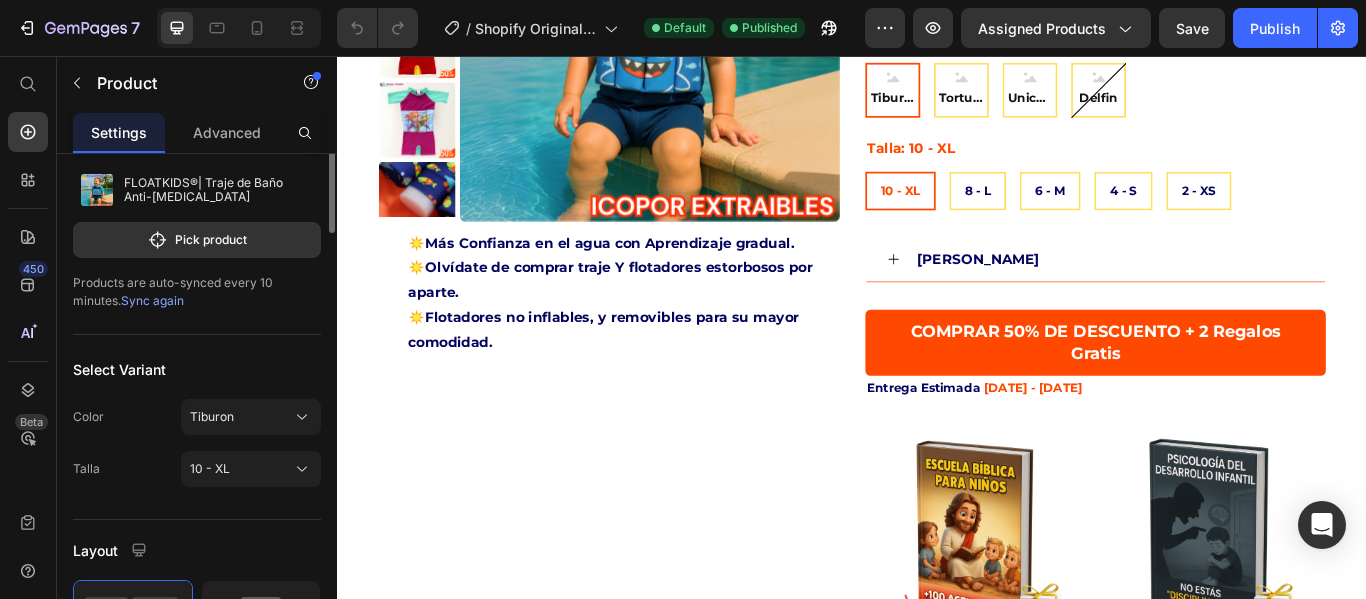 scroll, scrollTop: 0, scrollLeft: 0, axis: both 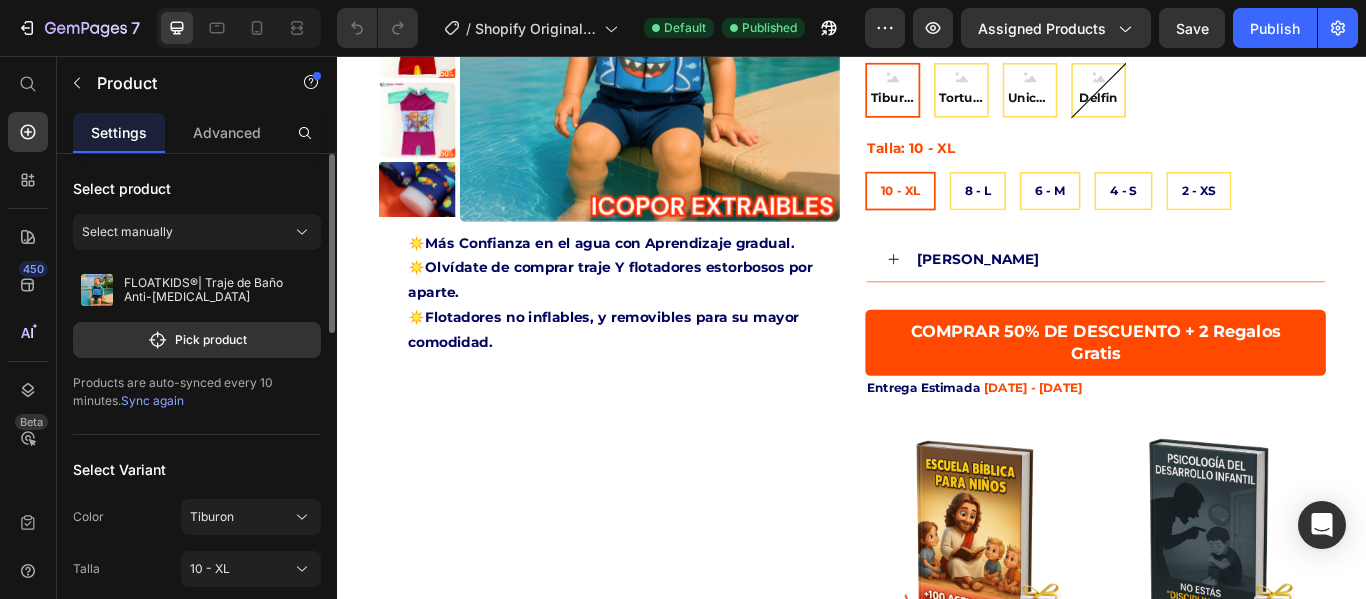 click on "Sync again" at bounding box center [152, 400] 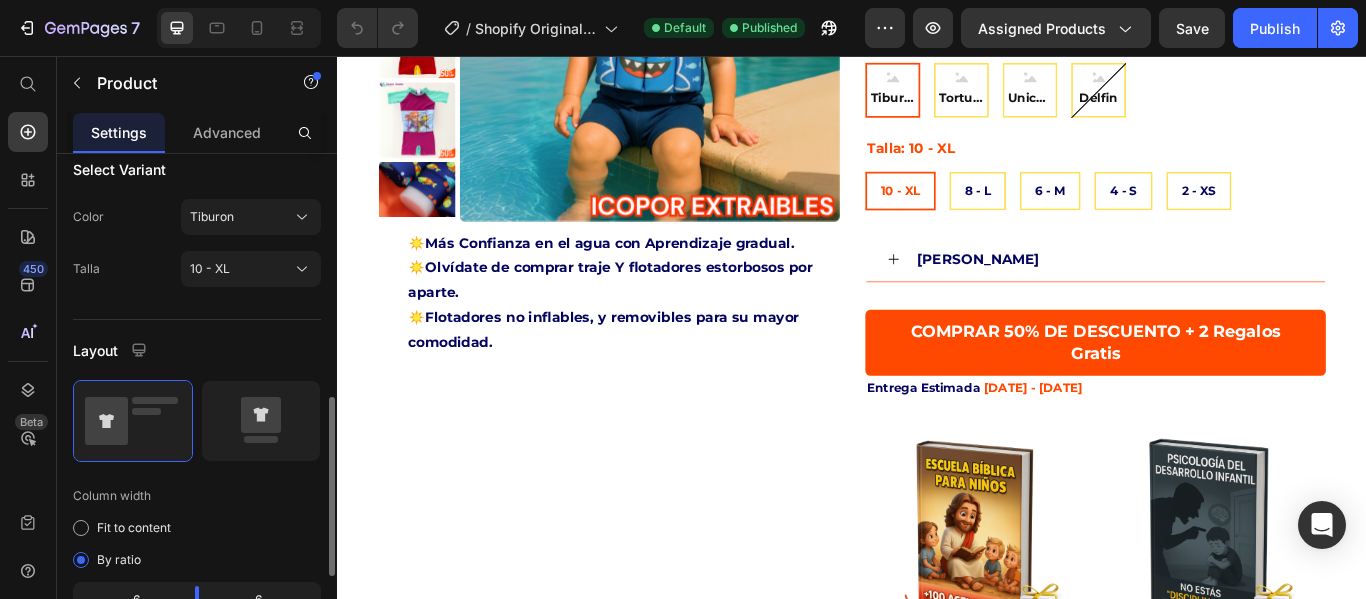scroll, scrollTop: 500, scrollLeft: 0, axis: vertical 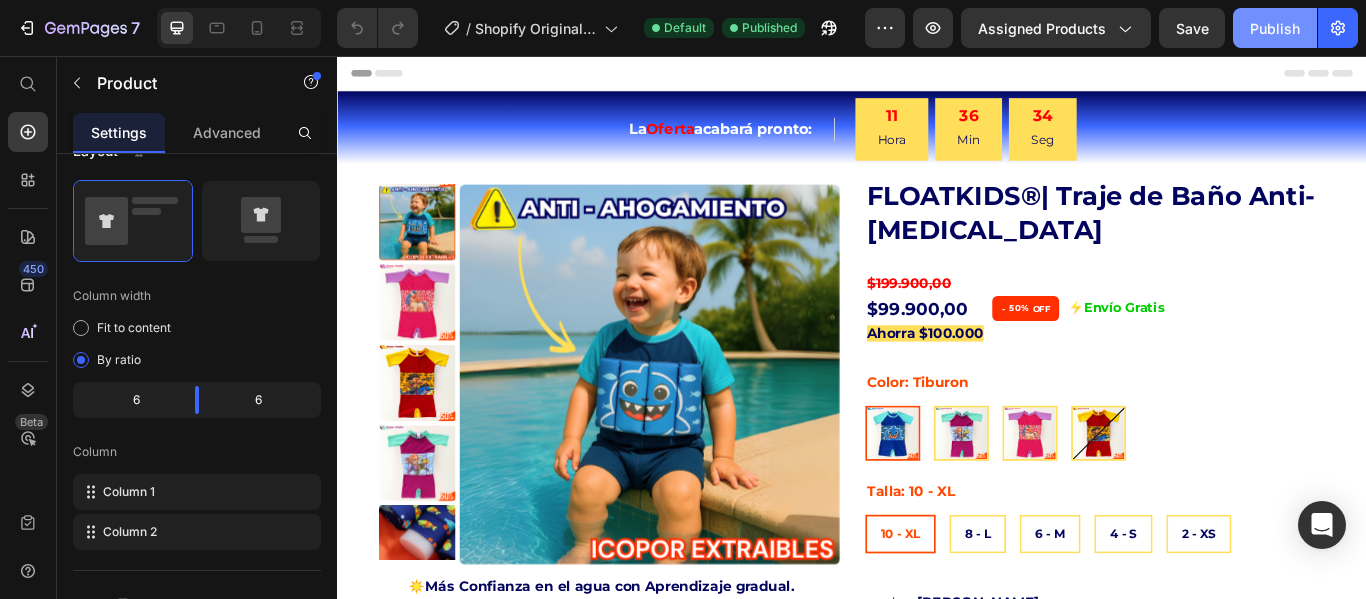 click on "Publish" at bounding box center (1275, 28) 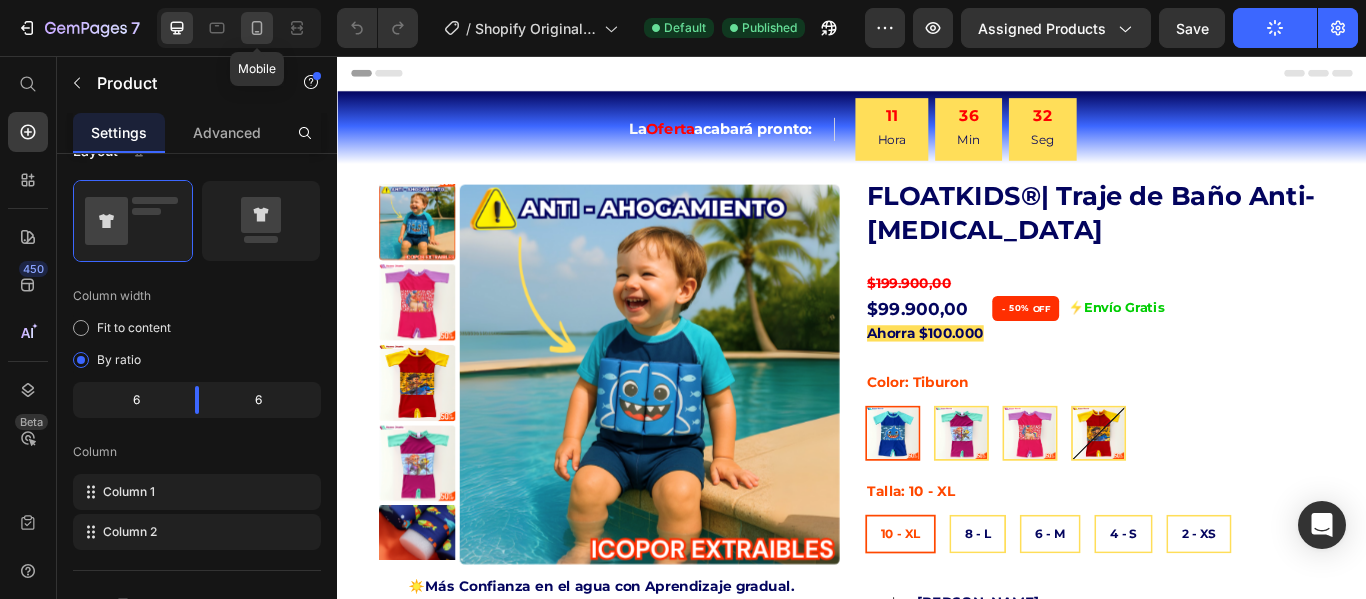click 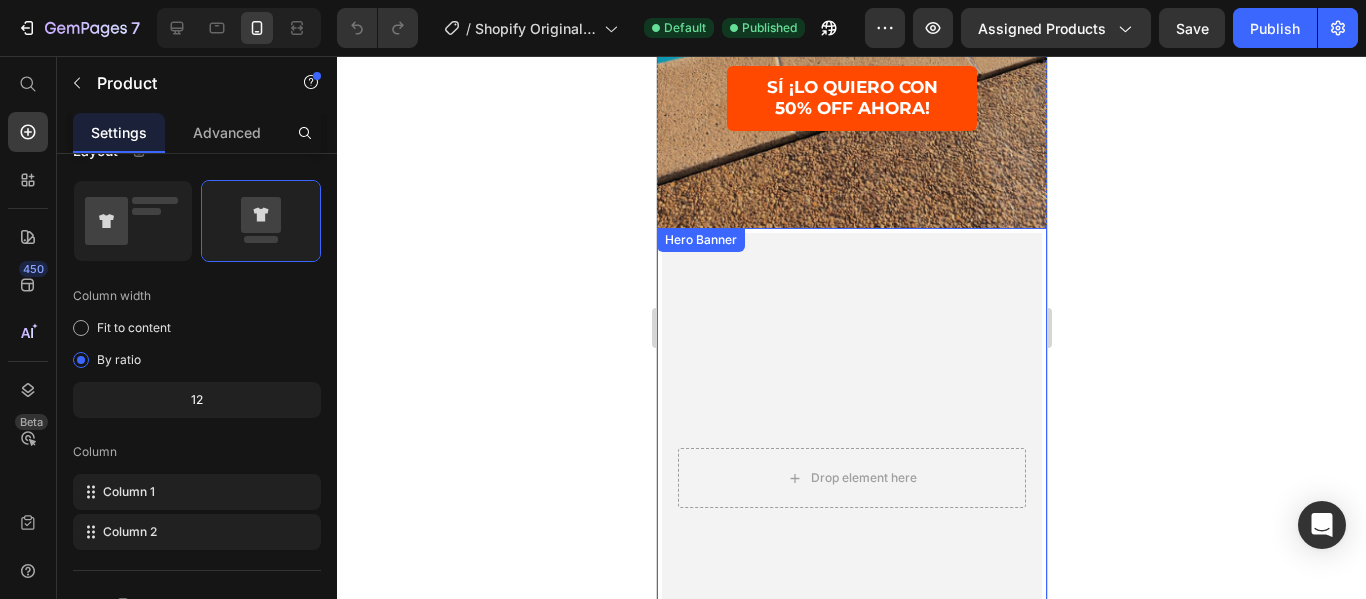 scroll, scrollTop: 200, scrollLeft: 0, axis: vertical 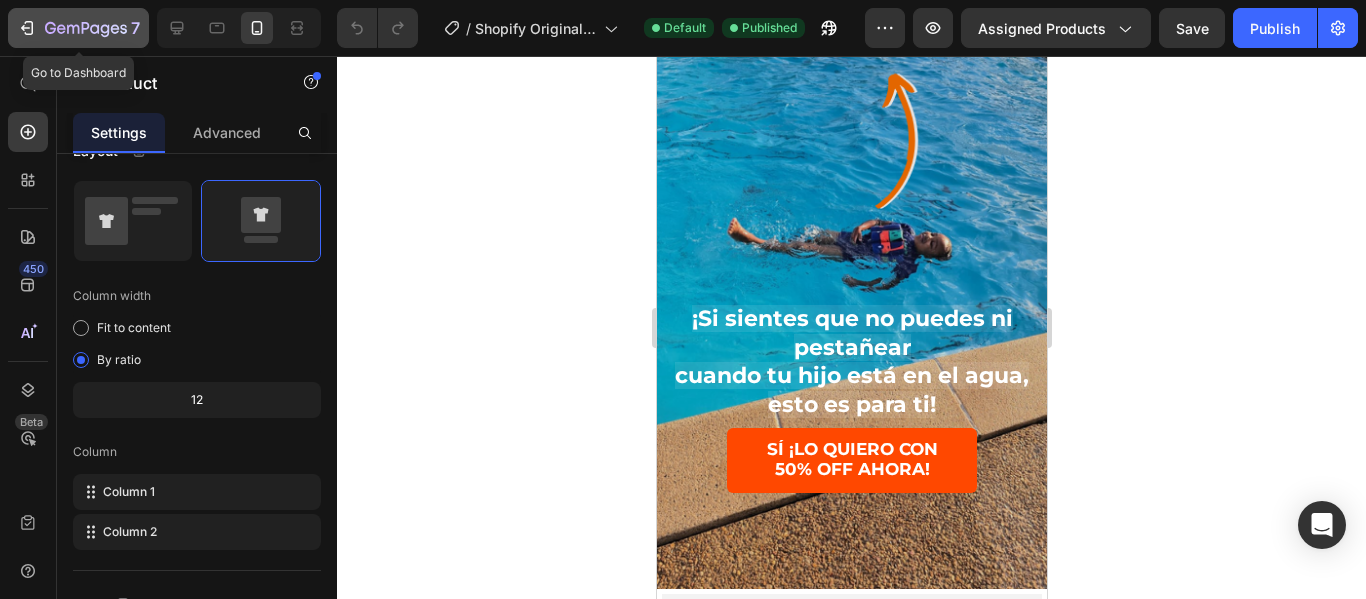 click 